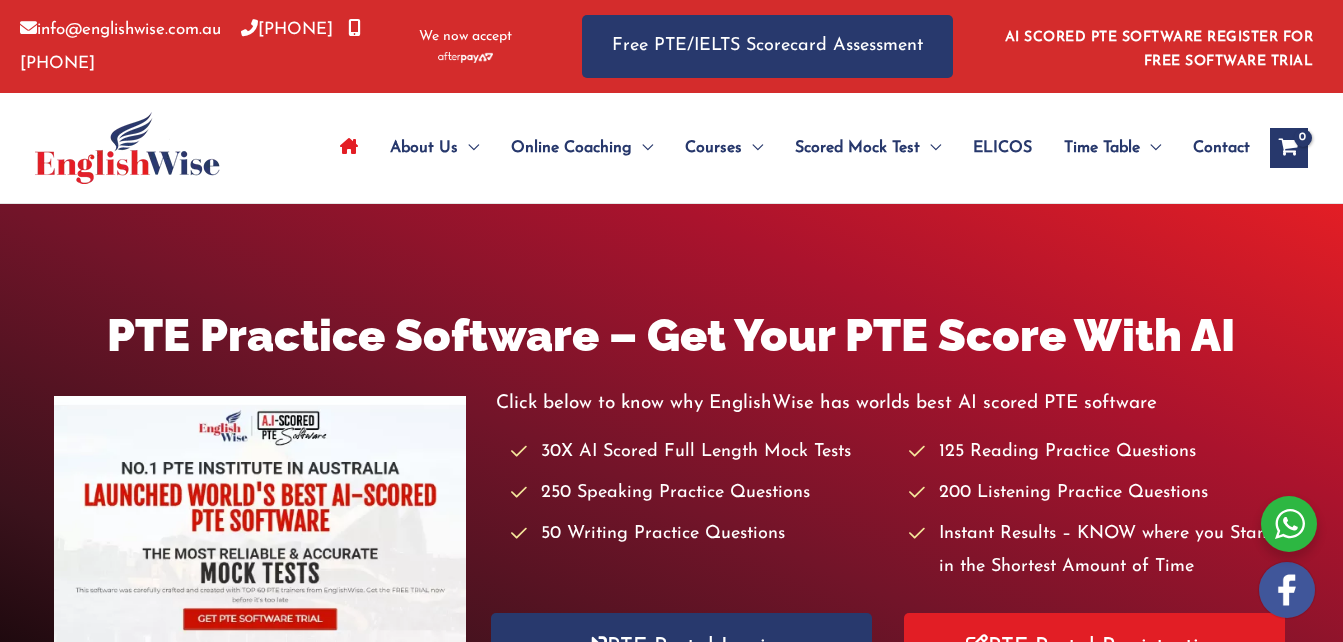 scroll, scrollTop: 0, scrollLeft: 0, axis: both 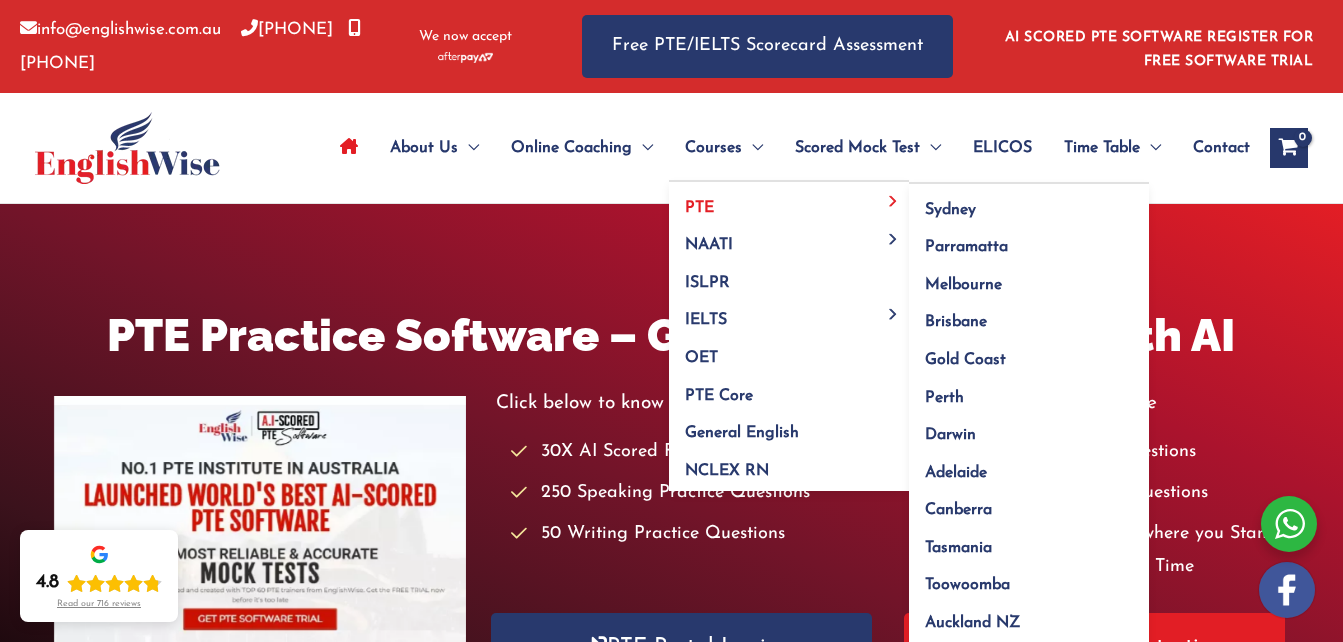 click on "PTE" at bounding box center (789, 201) 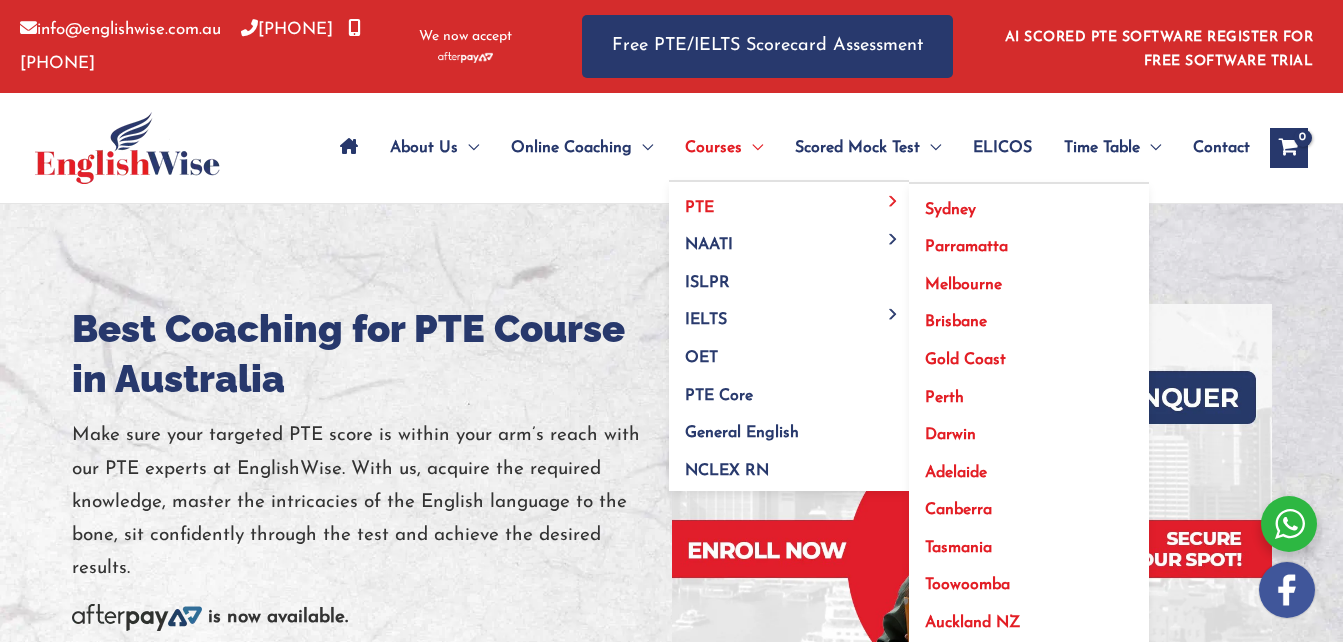 scroll, scrollTop: 0, scrollLeft: 0, axis: both 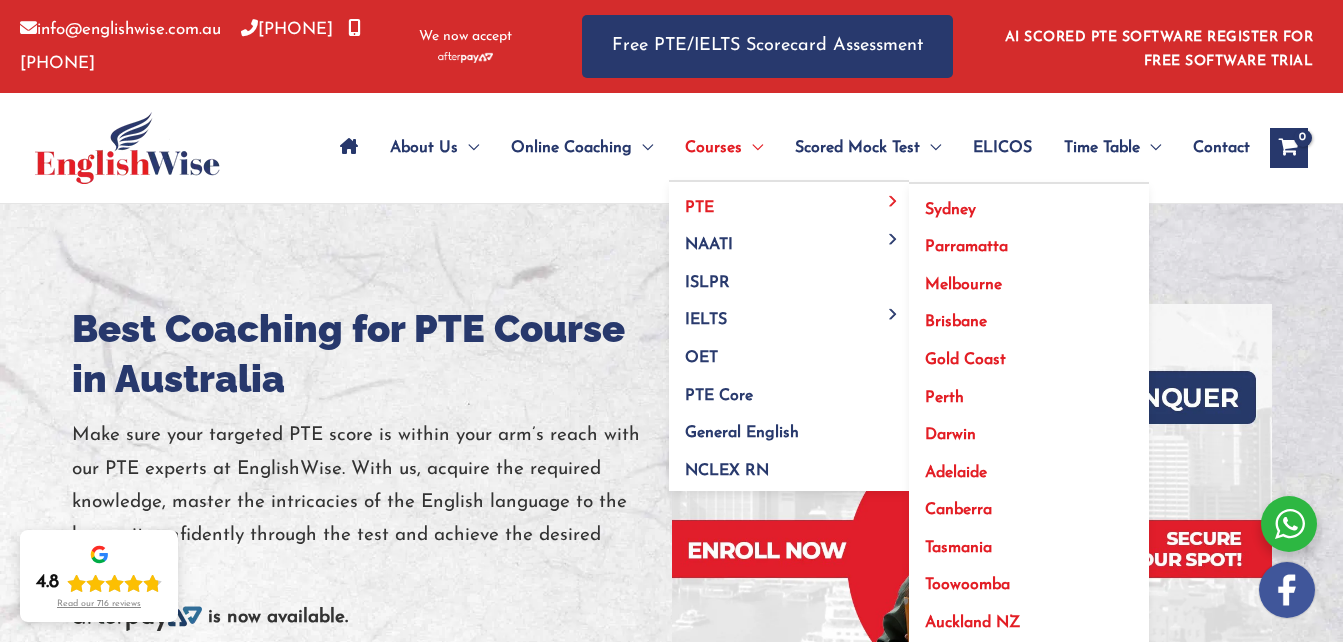 click on "Brisbane" at bounding box center [956, 322] 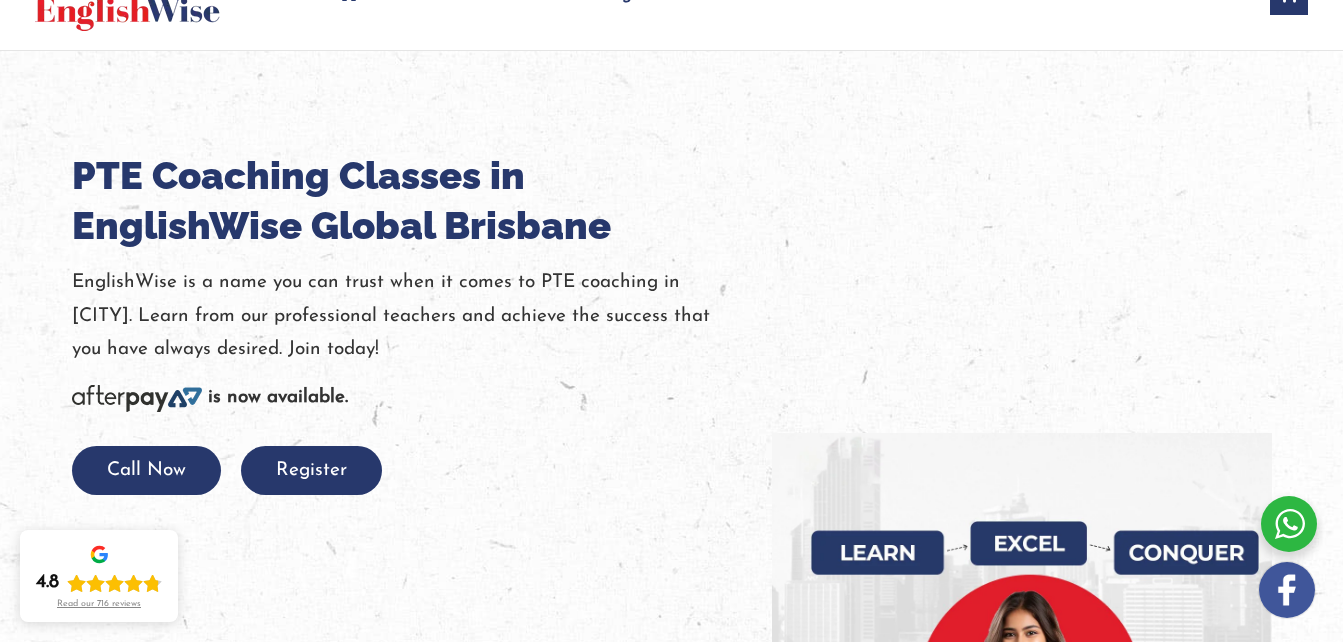 scroll, scrollTop: 153, scrollLeft: 0, axis: vertical 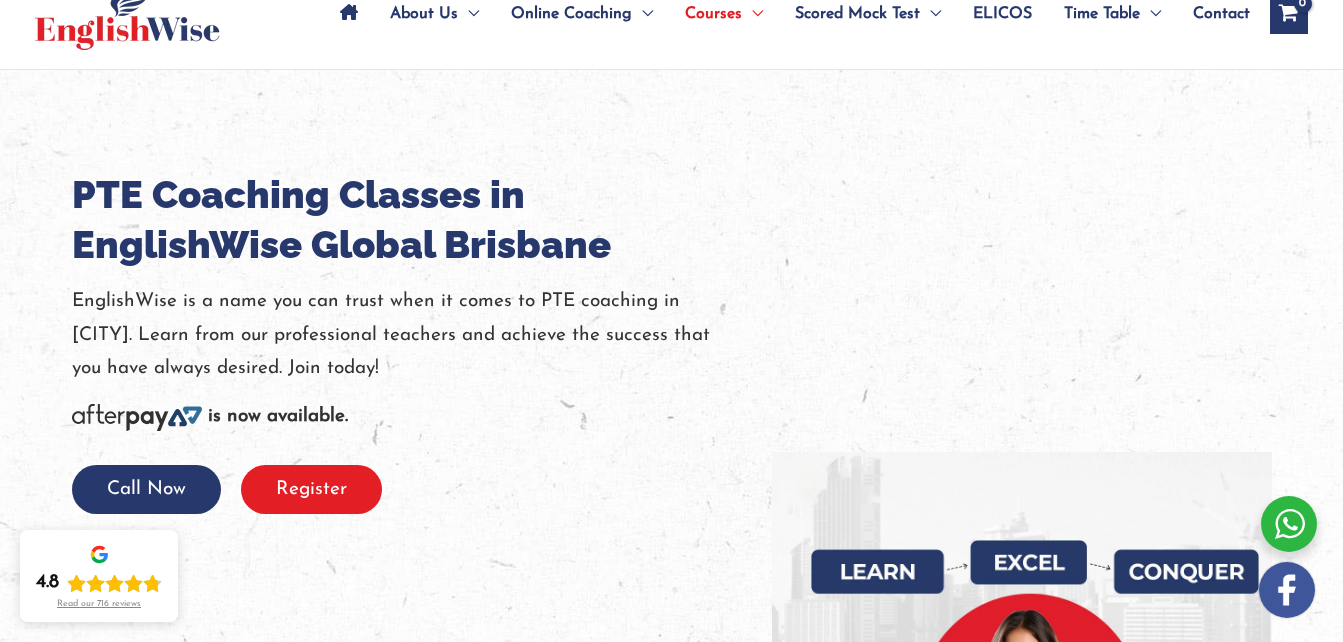 click on "Register" at bounding box center [311, 489] 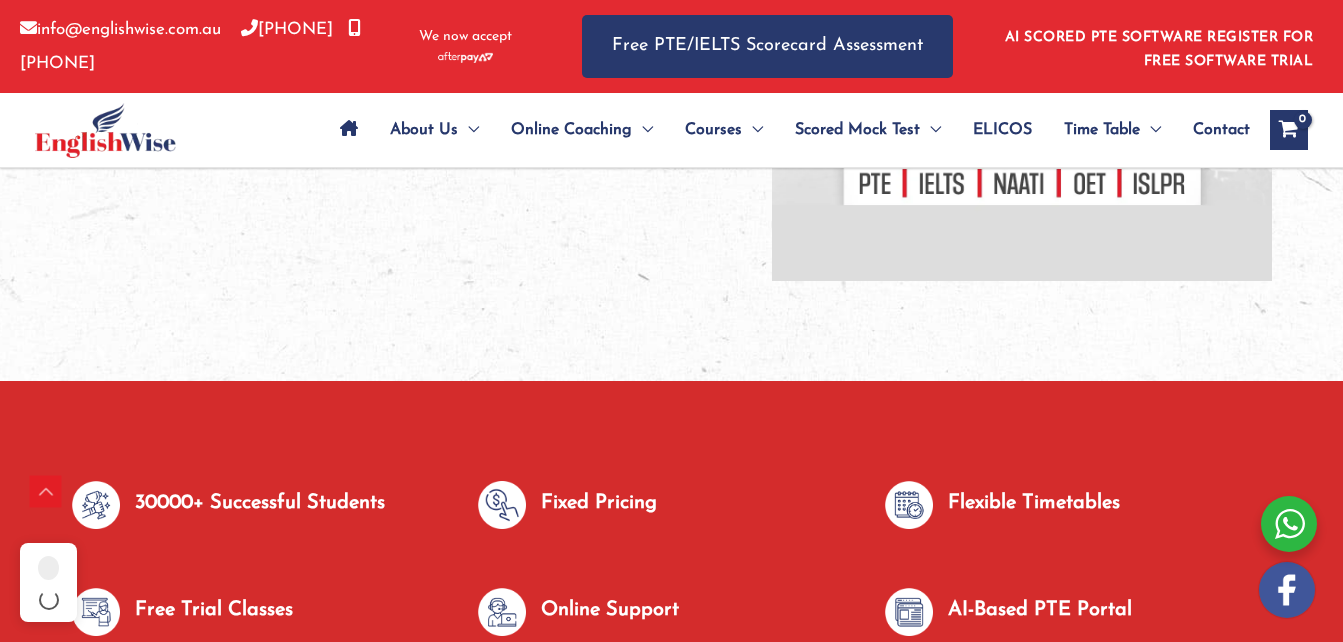 scroll, scrollTop: 805, scrollLeft: 0, axis: vertical 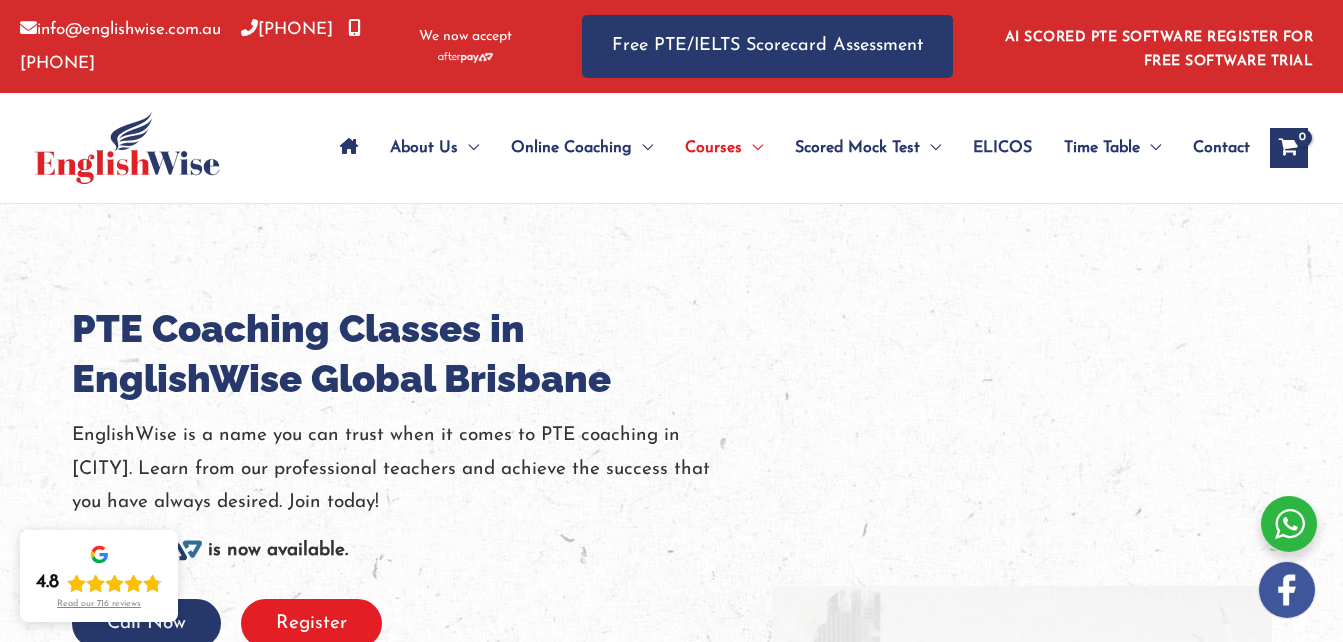 click on "Register" at bounding box center [311, 623] 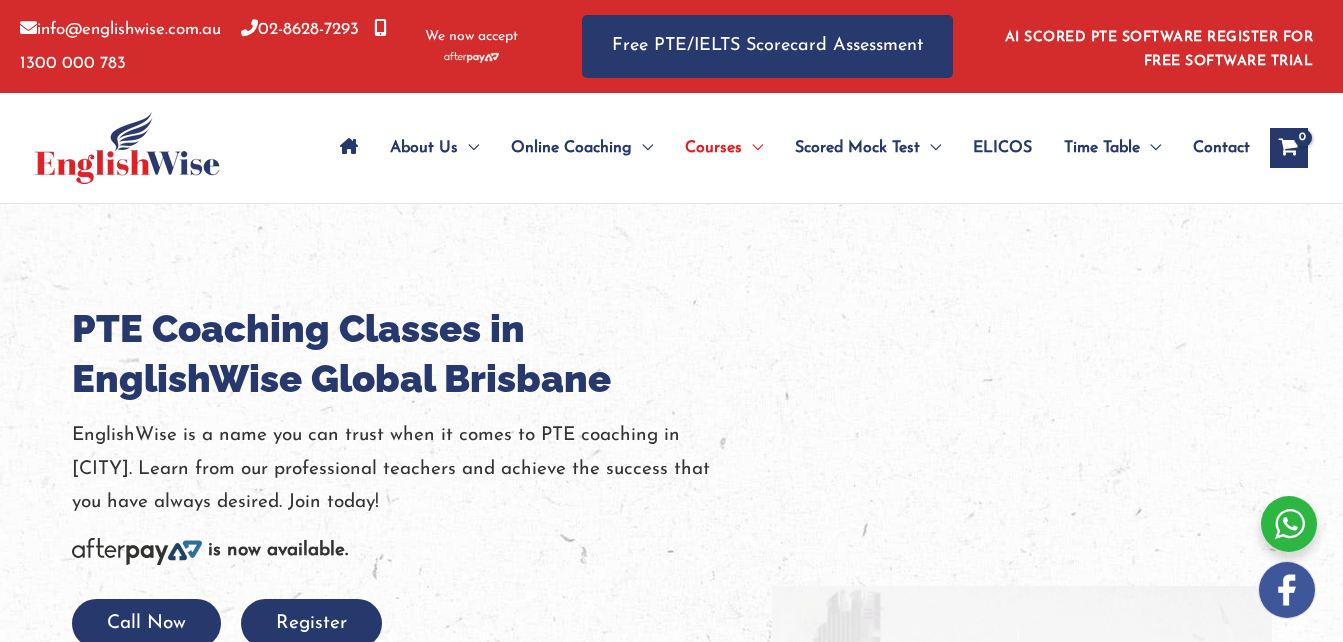 scroll, scrollTop: 0, scrollLeft: 0, axis: both 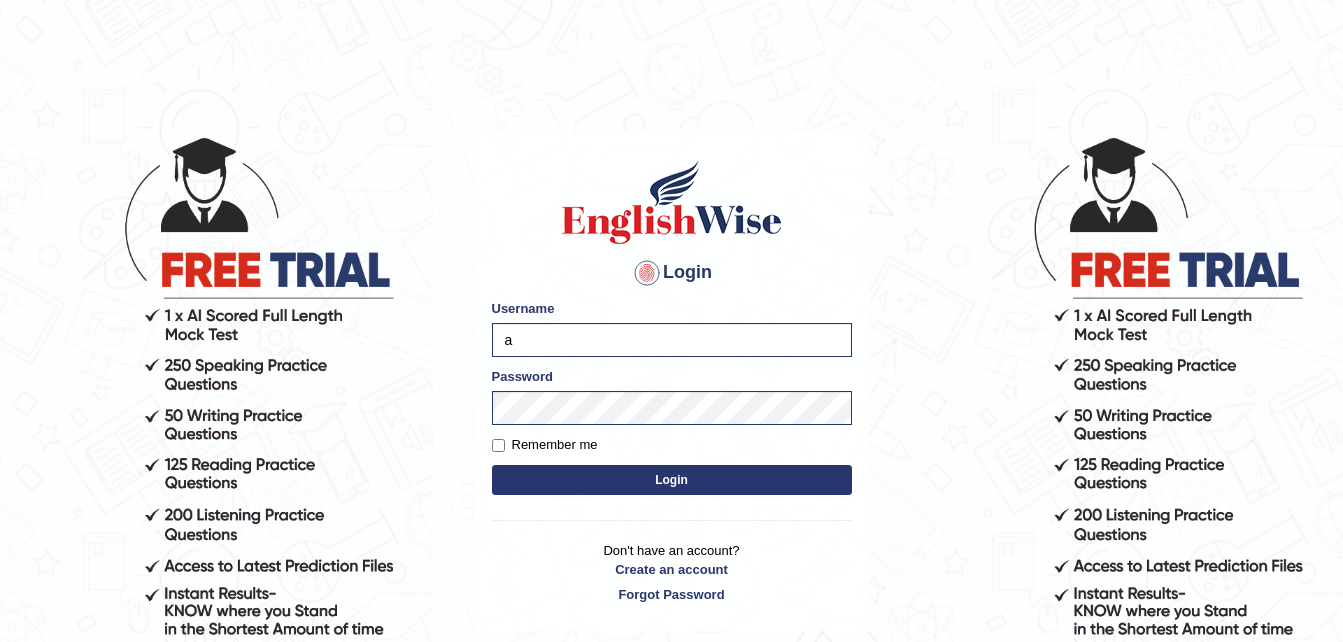 type on "azheruddin100" 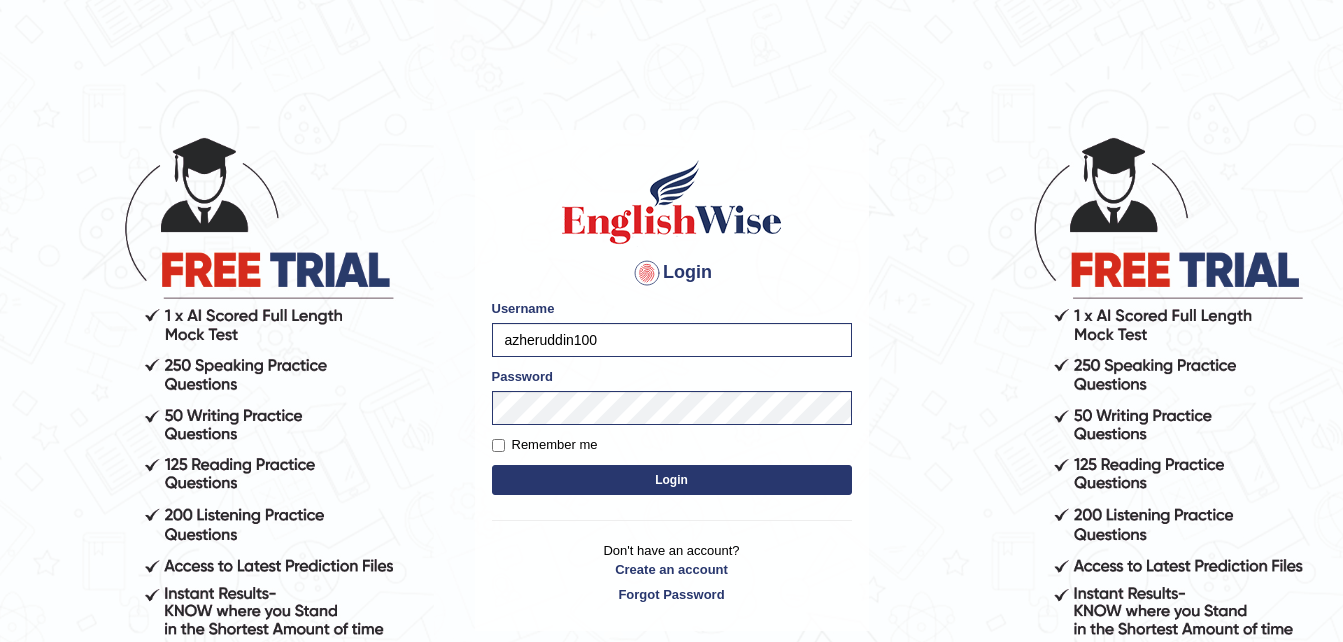 click on "Login" at bounding box center (672, 480) 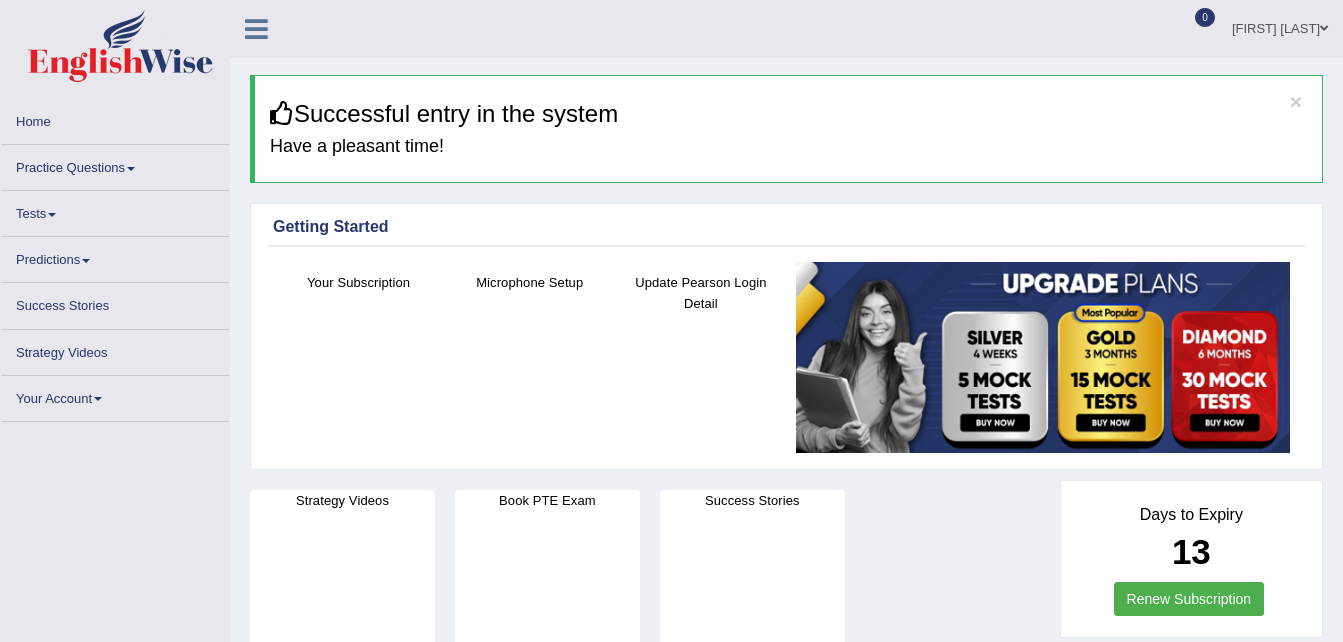 scroll, scrollTop: 0, scrollLeft: 0, axis: both 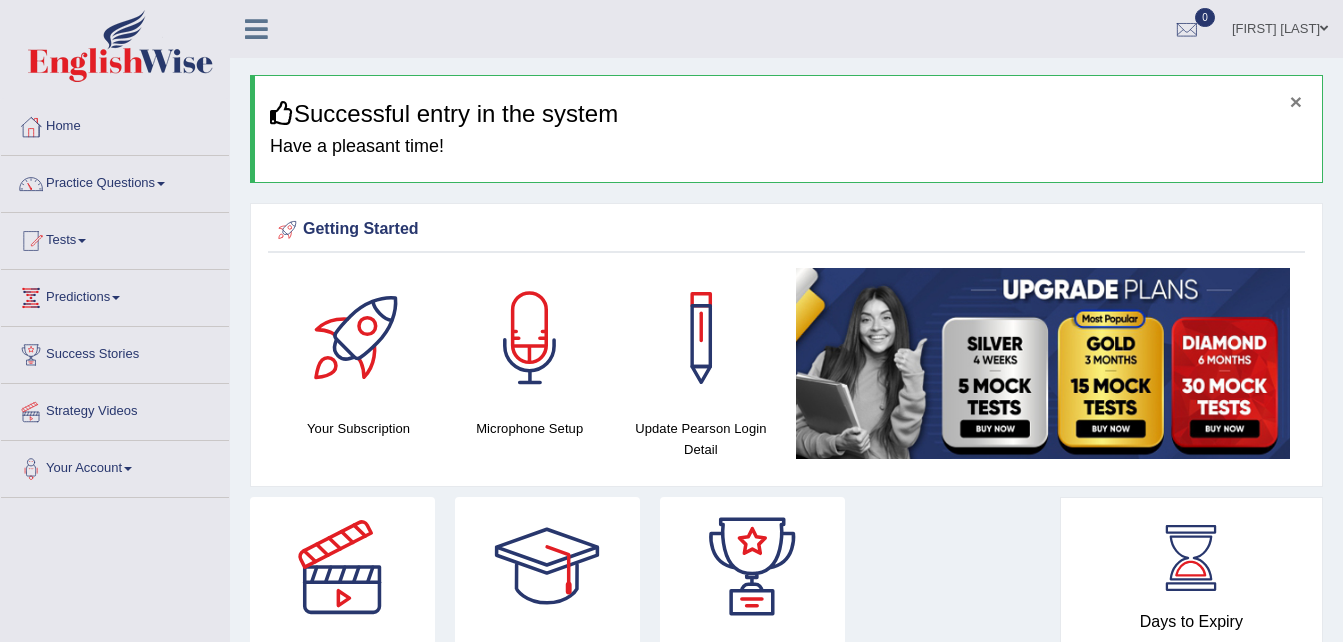 click on "×" at bounding box center (1296, 101) 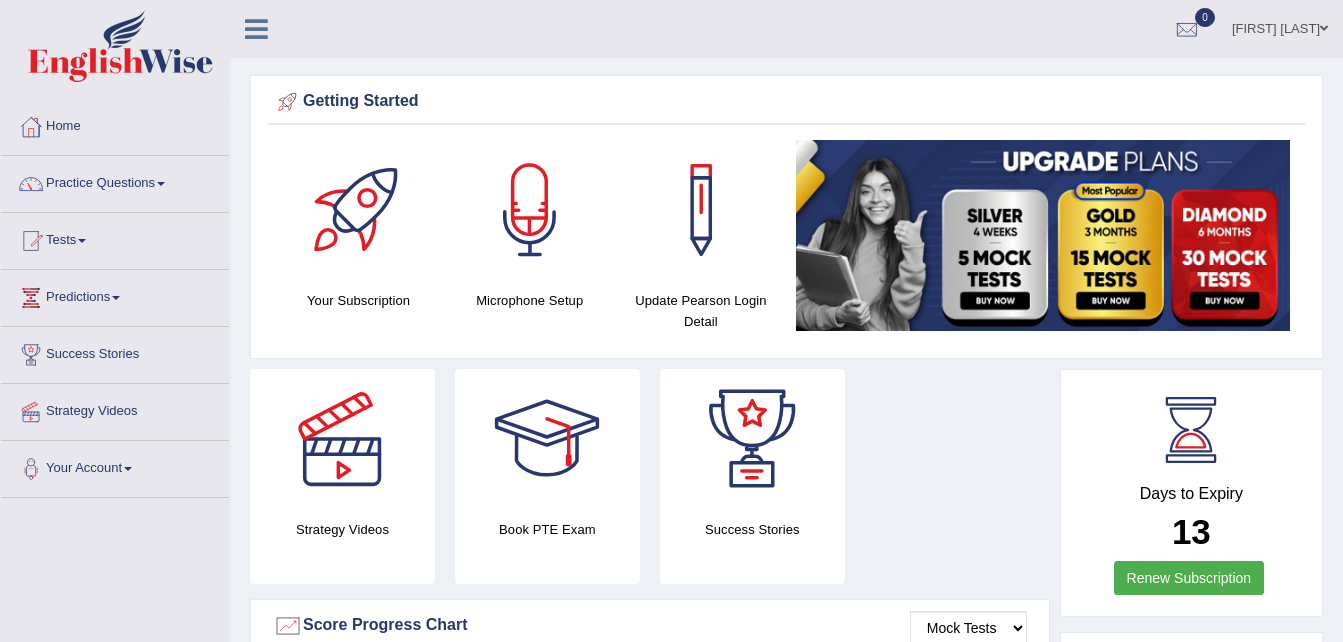 click at bounding box center (1043, 235) 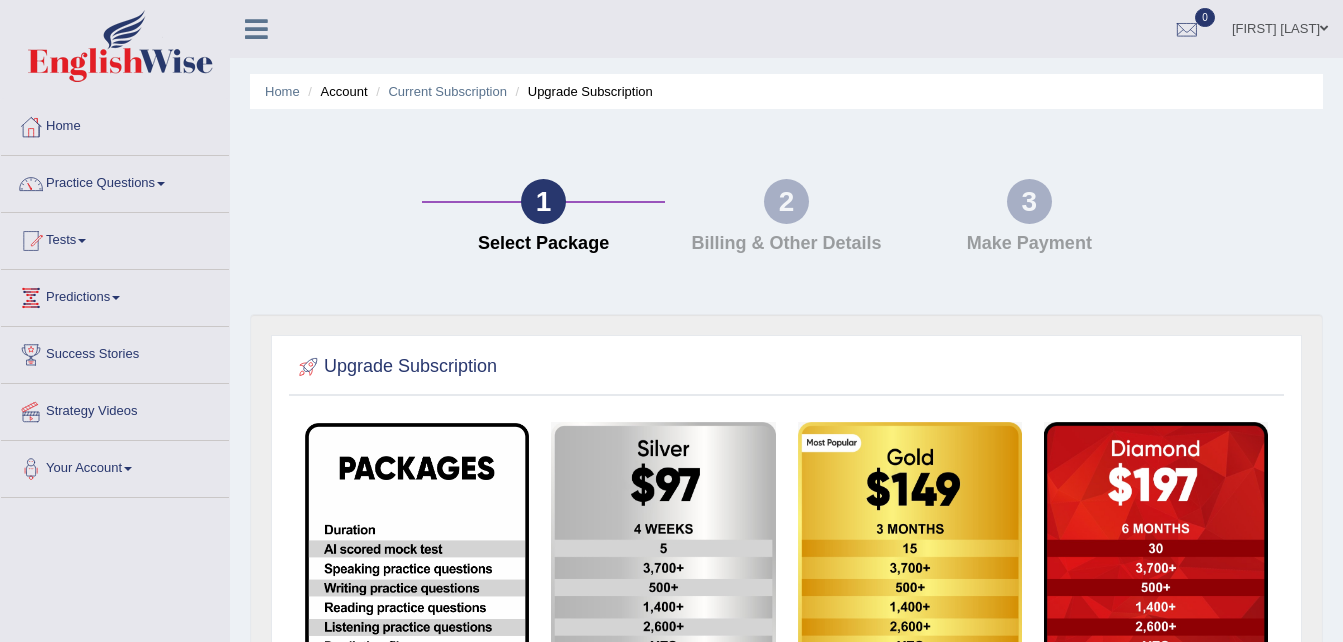 scroll, scrollTop: 0, scrollLeft: 0, axis: both 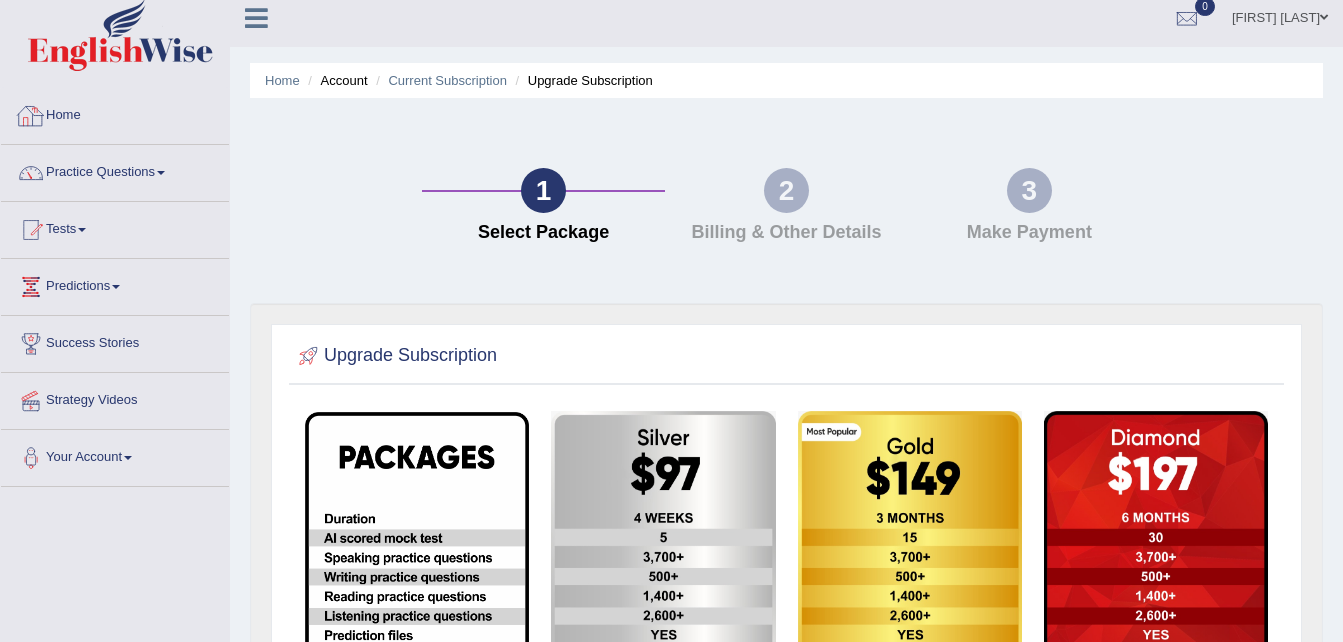click on "Home" at bounding box center (115, 113) 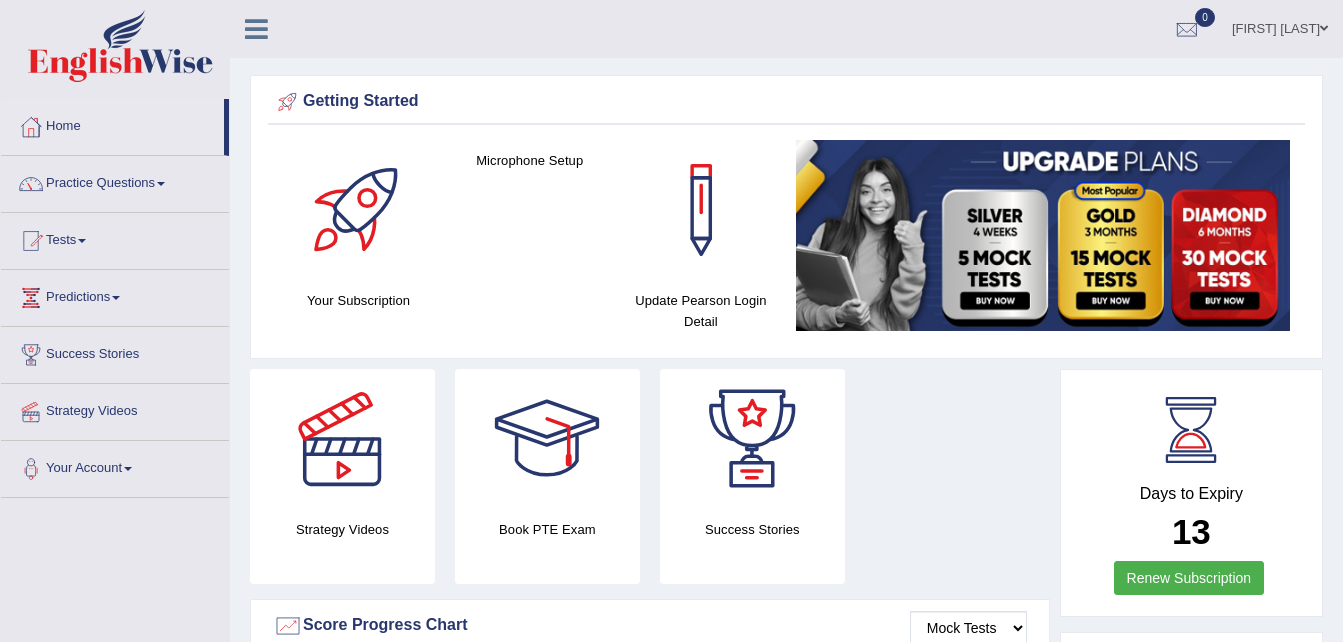 scroll, scrollTop: 0, scrollLeft: 0, axis: both 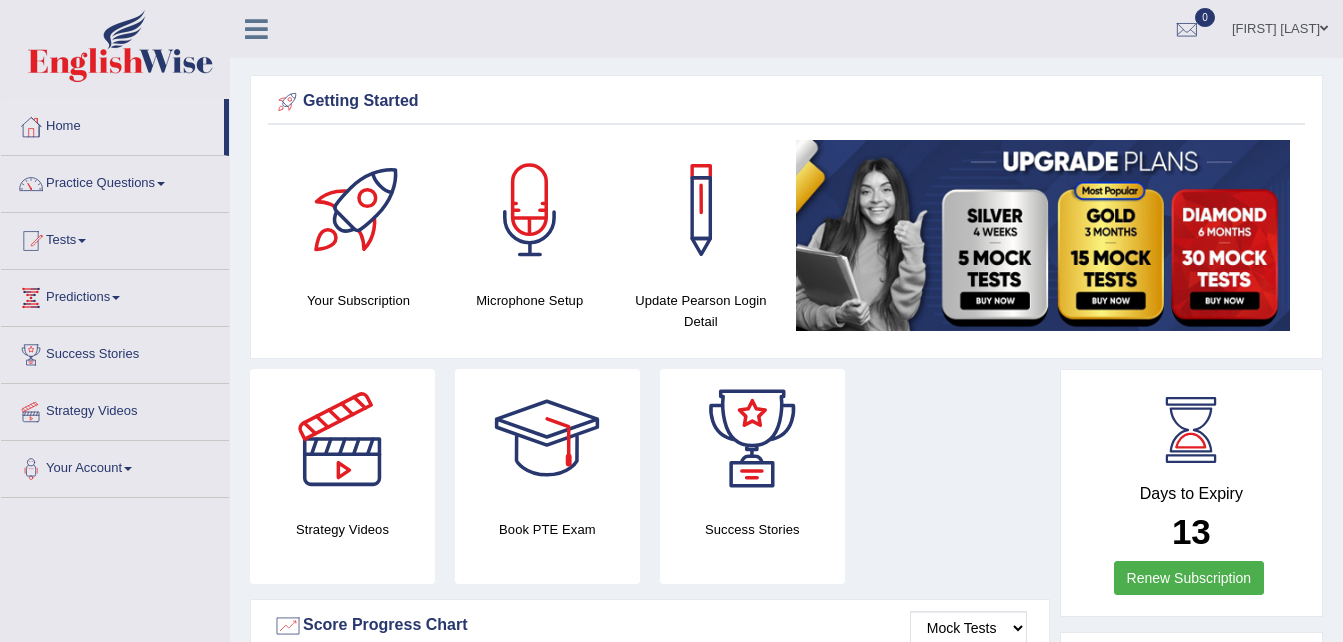 click at bounding box center (359, 210) 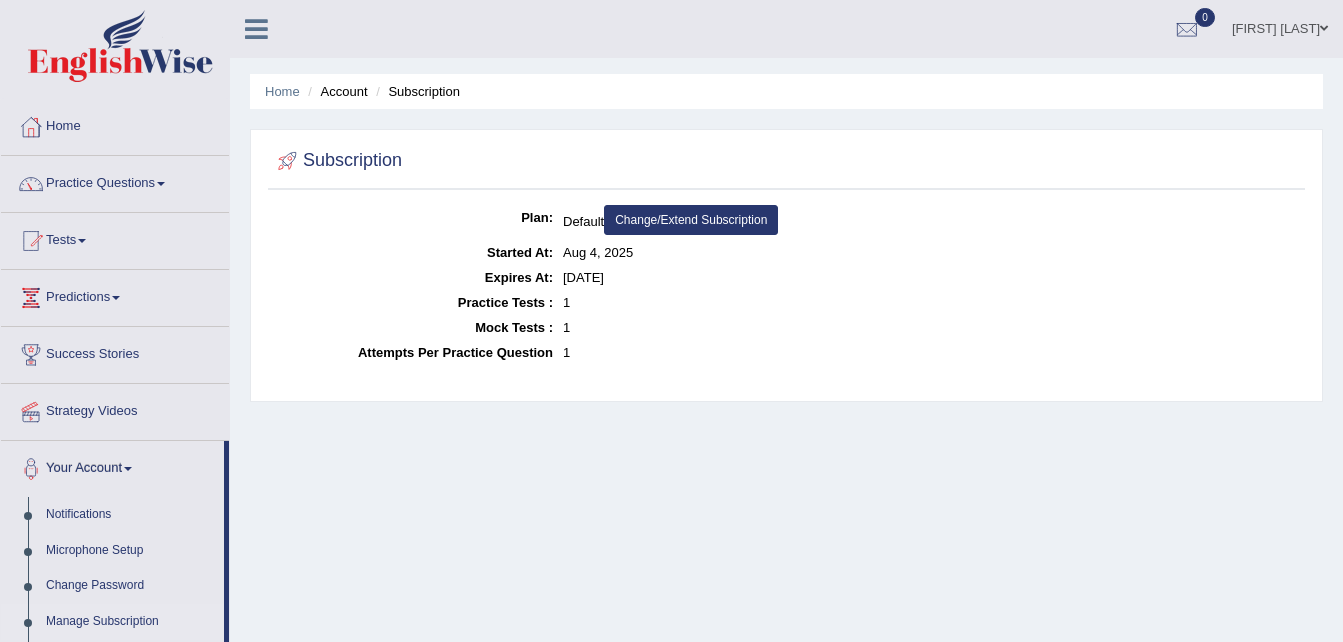 scroll, scrollTop: 0, scrollLeft: 0, axis: both 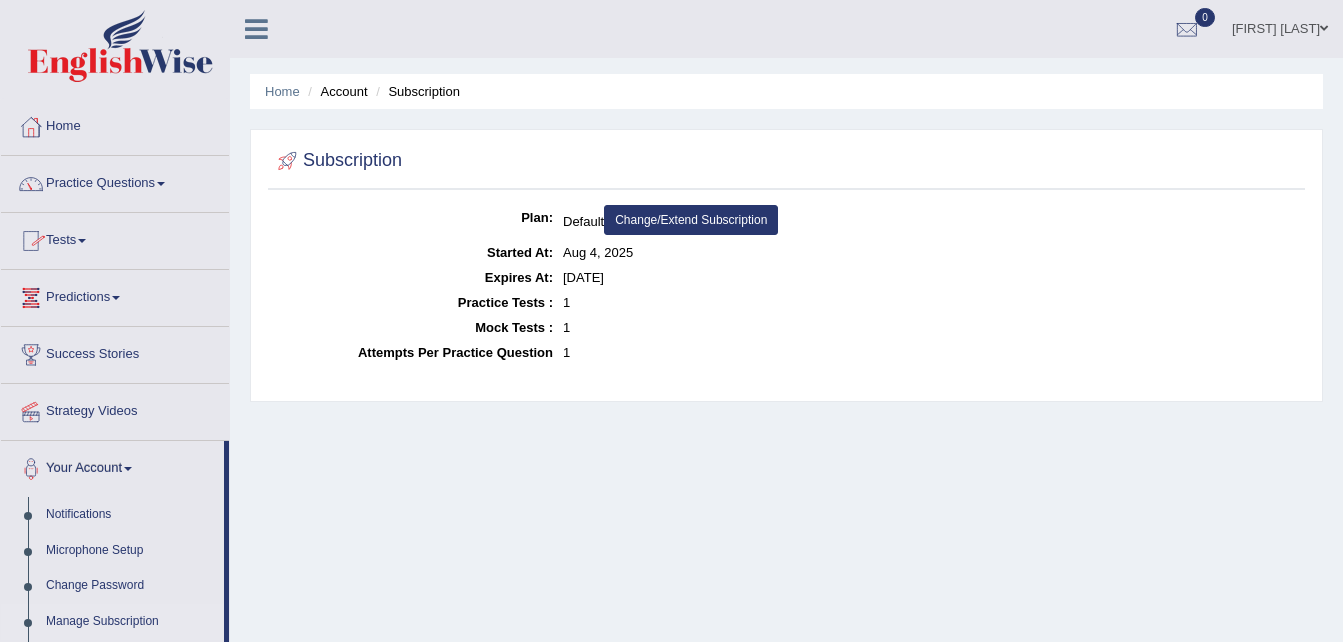 click on "Tests" at bounding box center (115, 238) 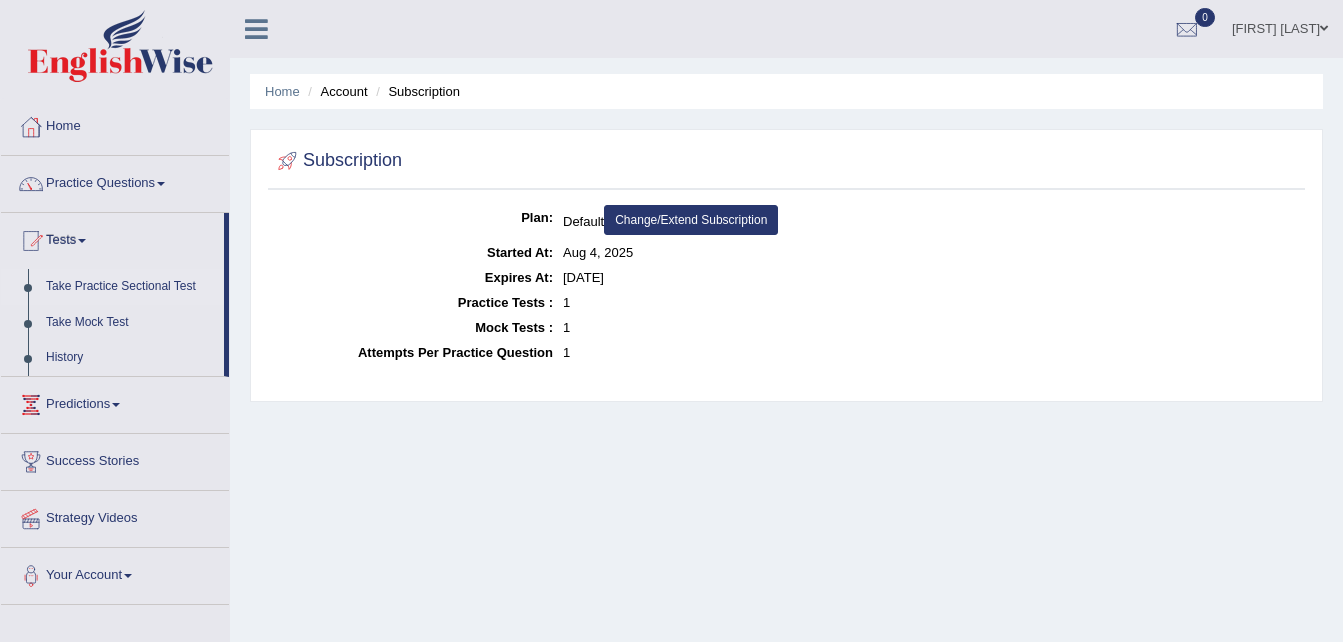 click on "Take Practice Sectional Test" at bounding box center (130, 287) 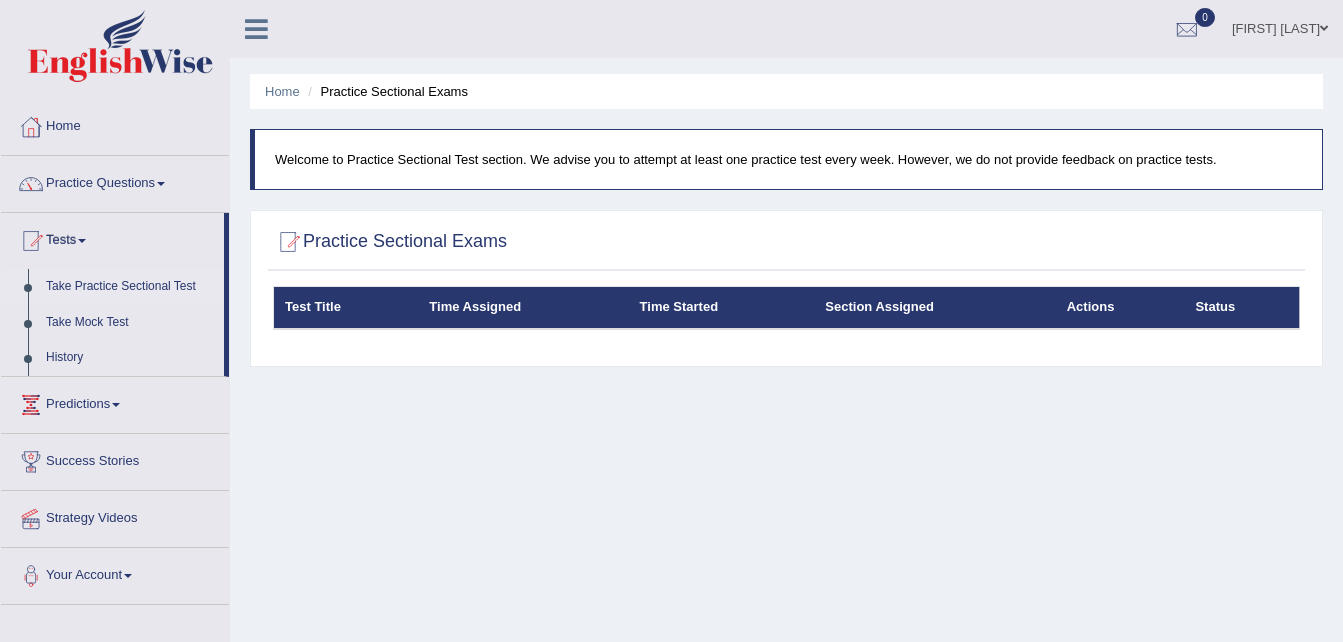 scroll, scrollTop: 0, scrollLeft: 0, axis: both 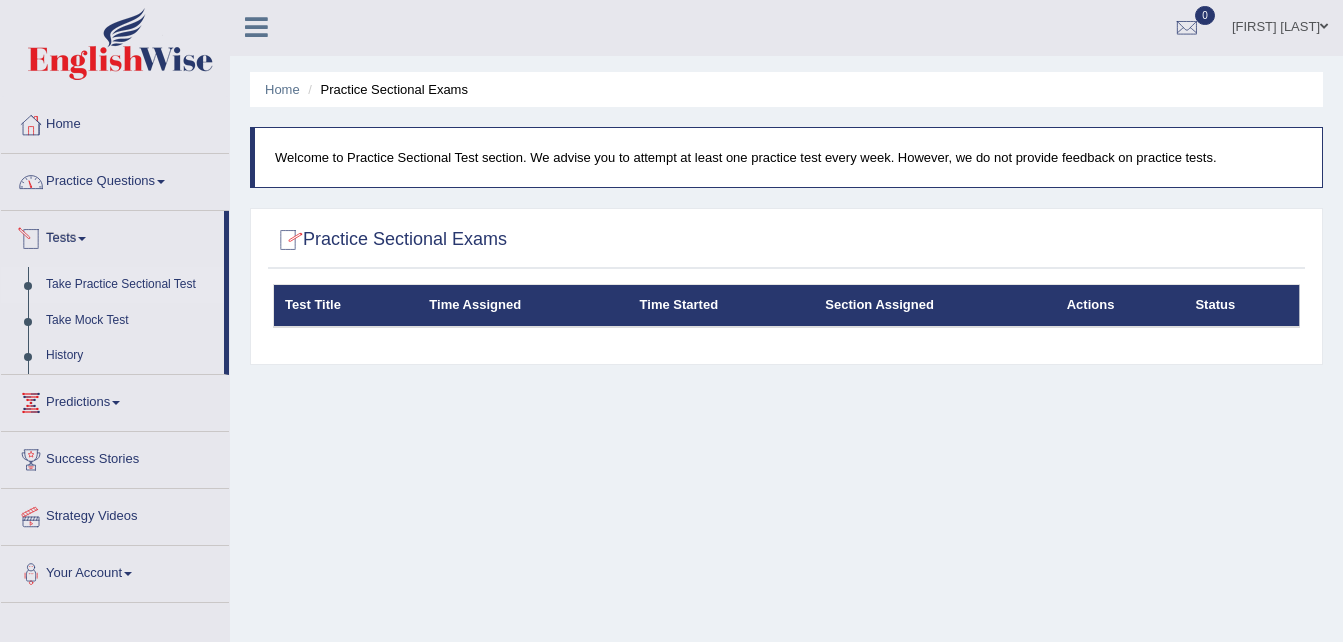 click on "Tests" at bounding box center [112, 236] 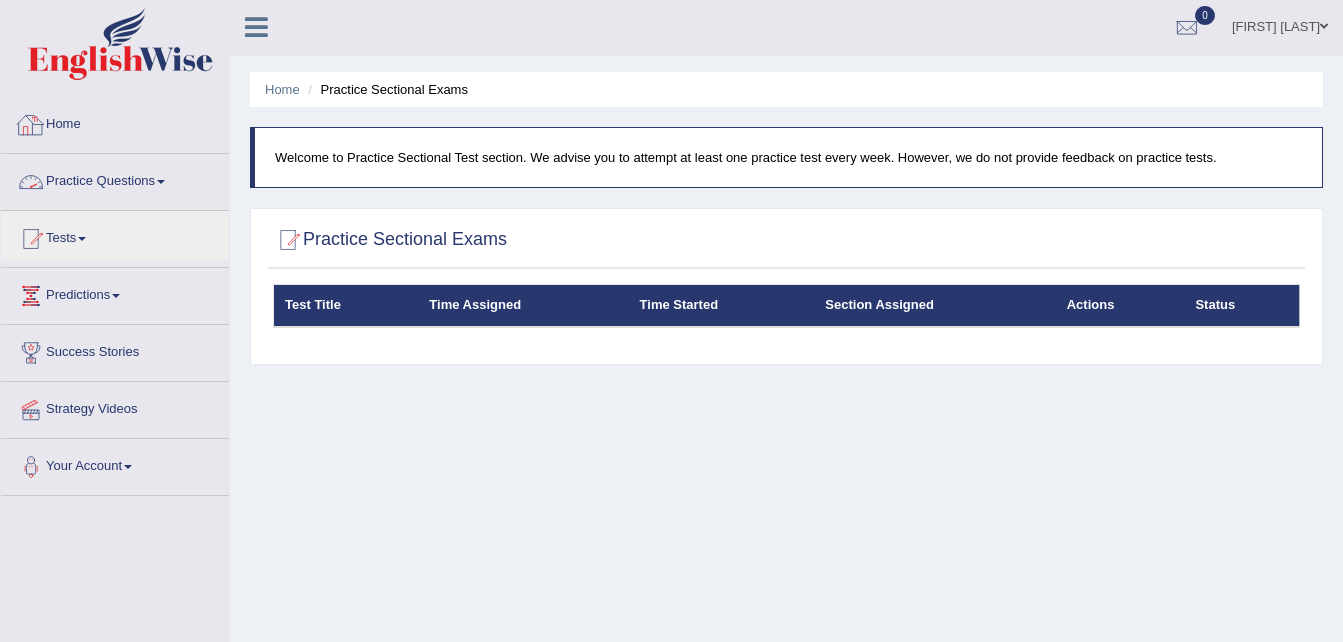 click on "Home" at bounding box center [115, 122] 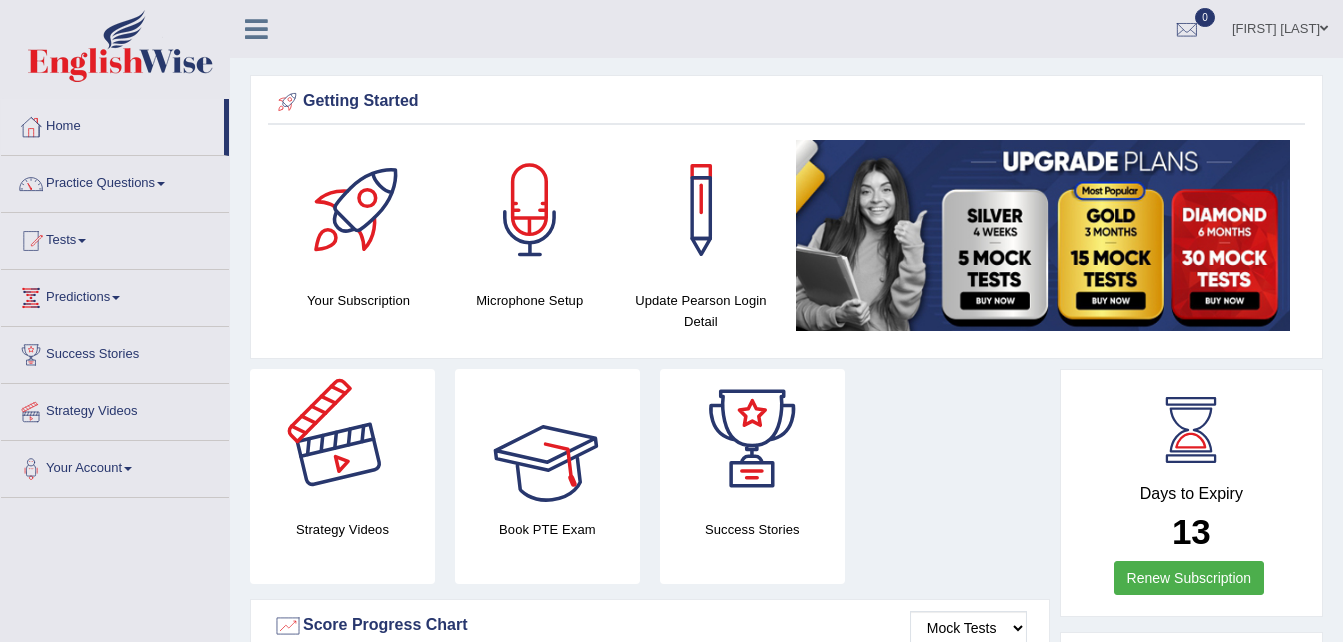 scroll, scrollTop: 0, scrollLeft: 0, axis: both 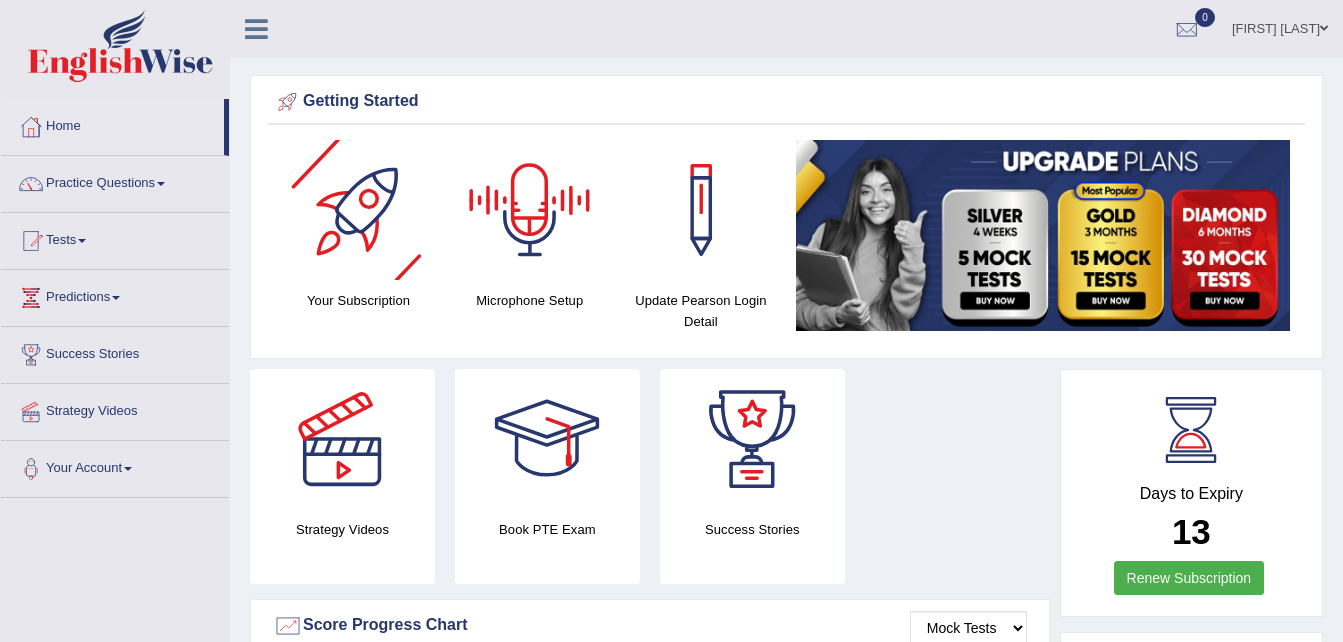 click at bounding box center (359, 210) 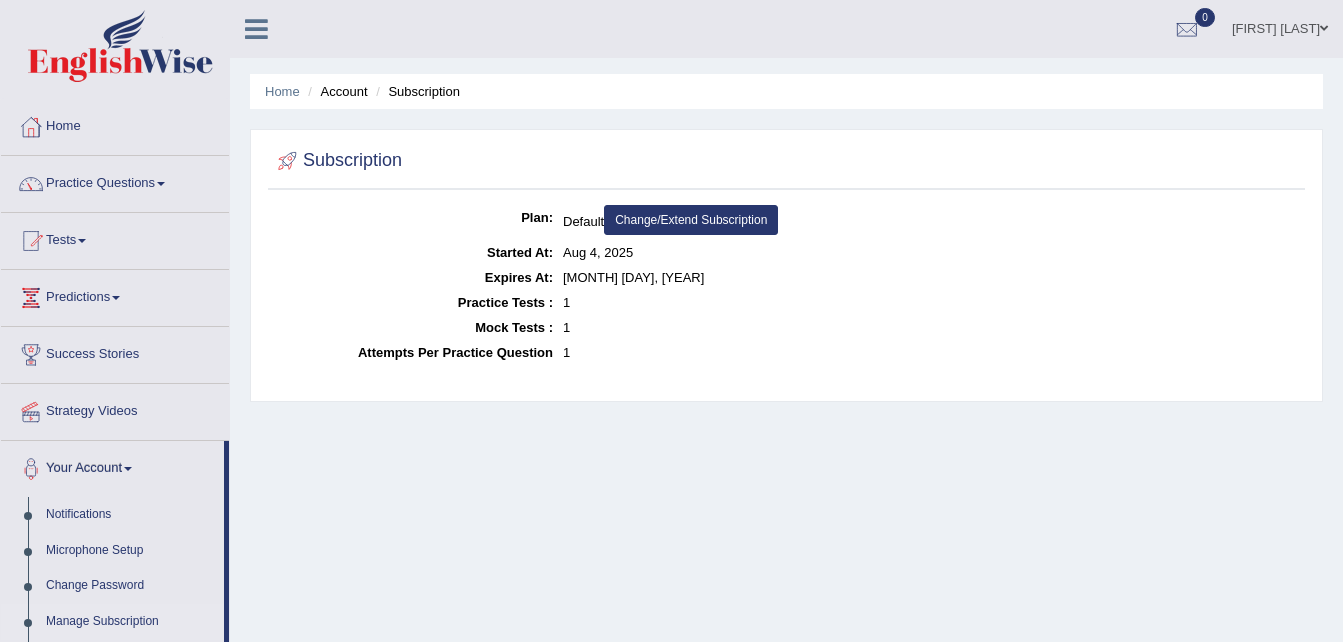 scroll, scrollTop: 0, scrollLeft: 0, axis: both 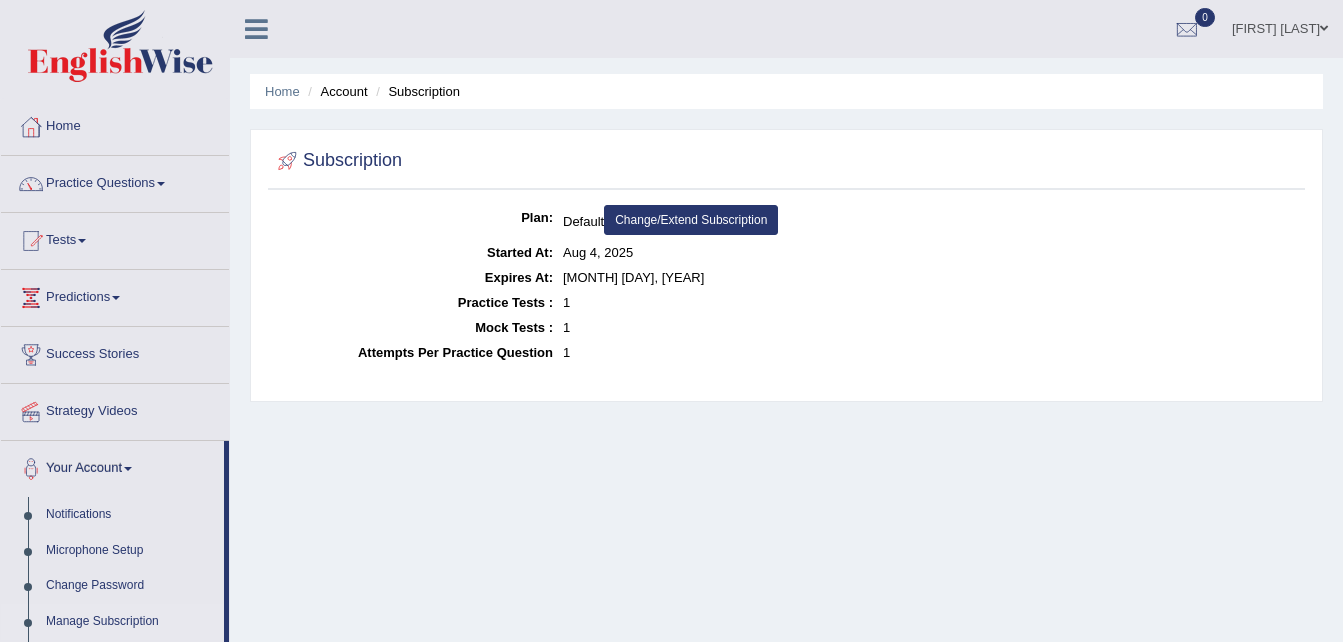 click on "Change/Extend Subscription" at bounding box center [691, 220] 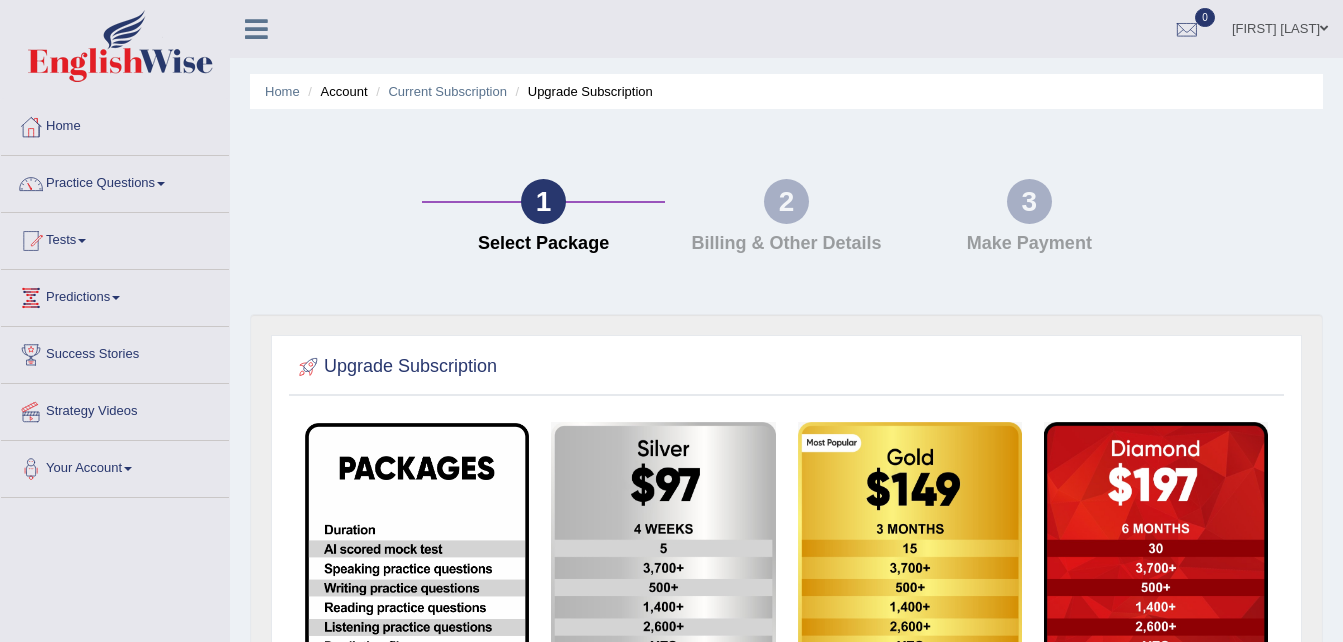 scroll, scrollTop: 0, scrollLeft: 0, axis: both 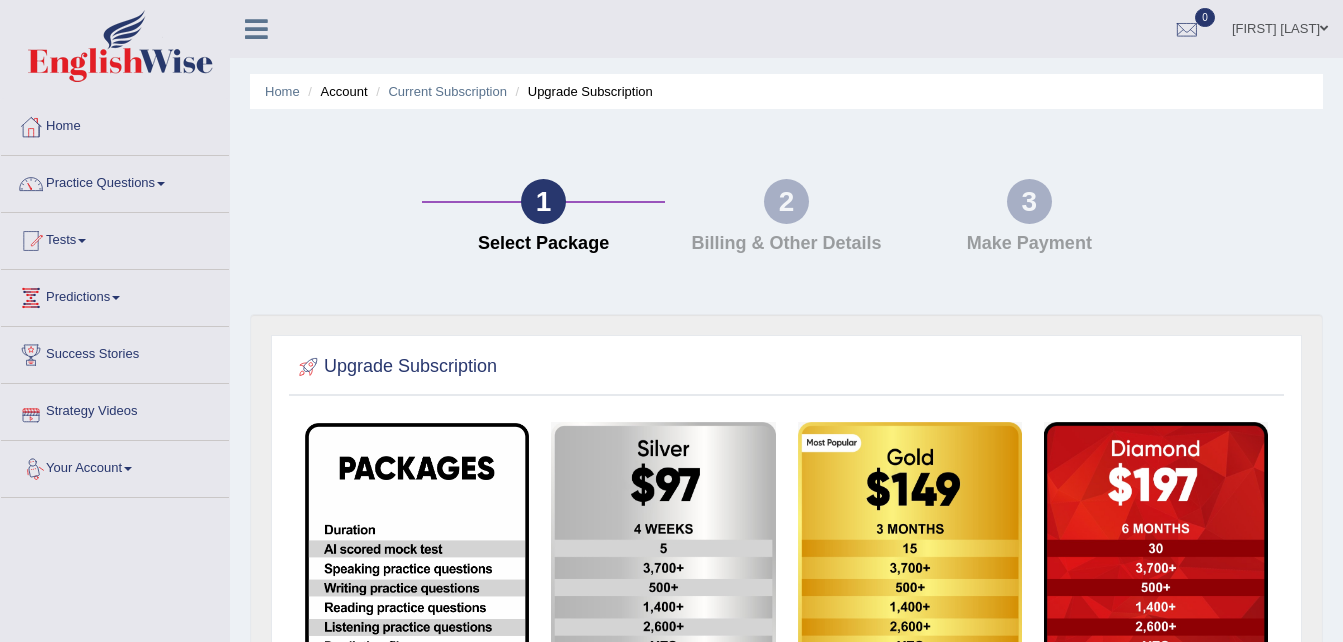 click on "Your Account" at bounding box center [115, 466] 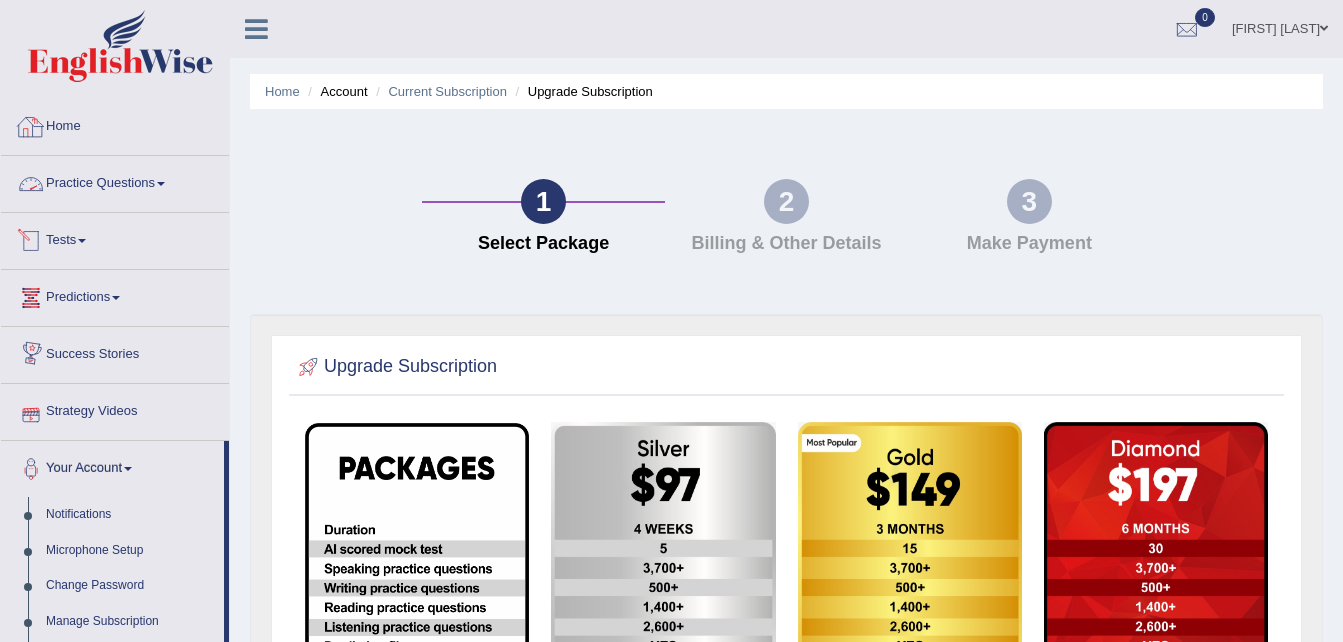 click on "Home" at bounding box center (115, 124) 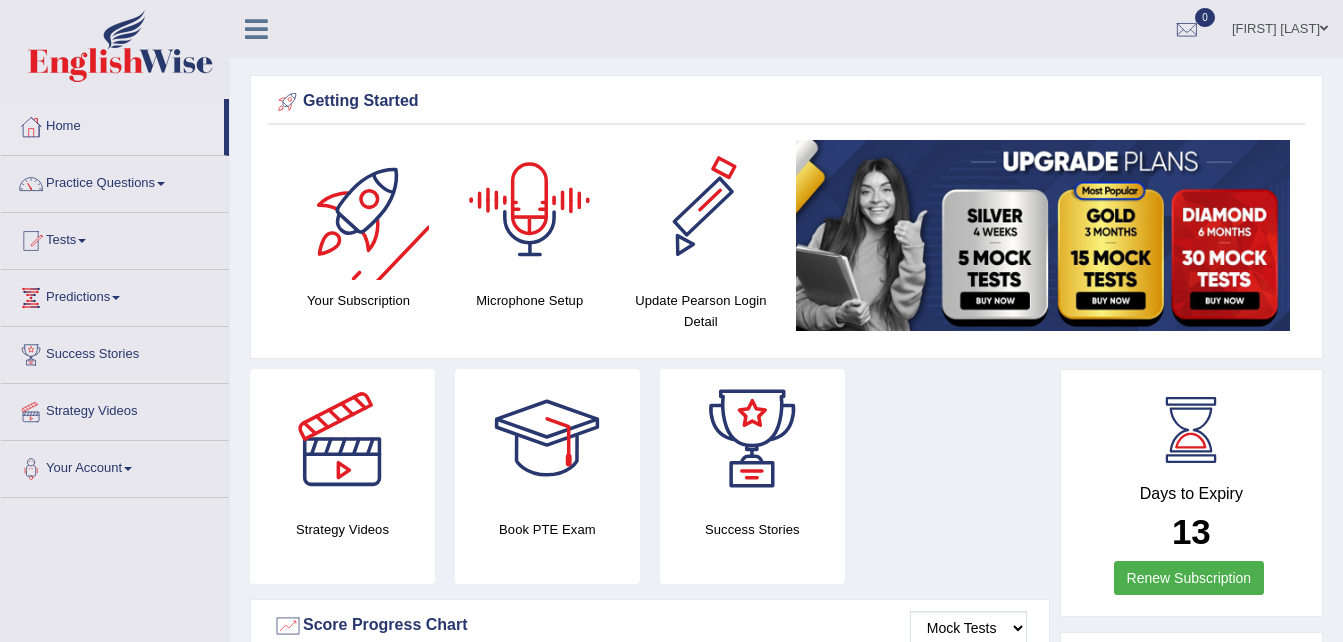 scroll, scrollTop: 0, scrollLeft: 0, axis: both 